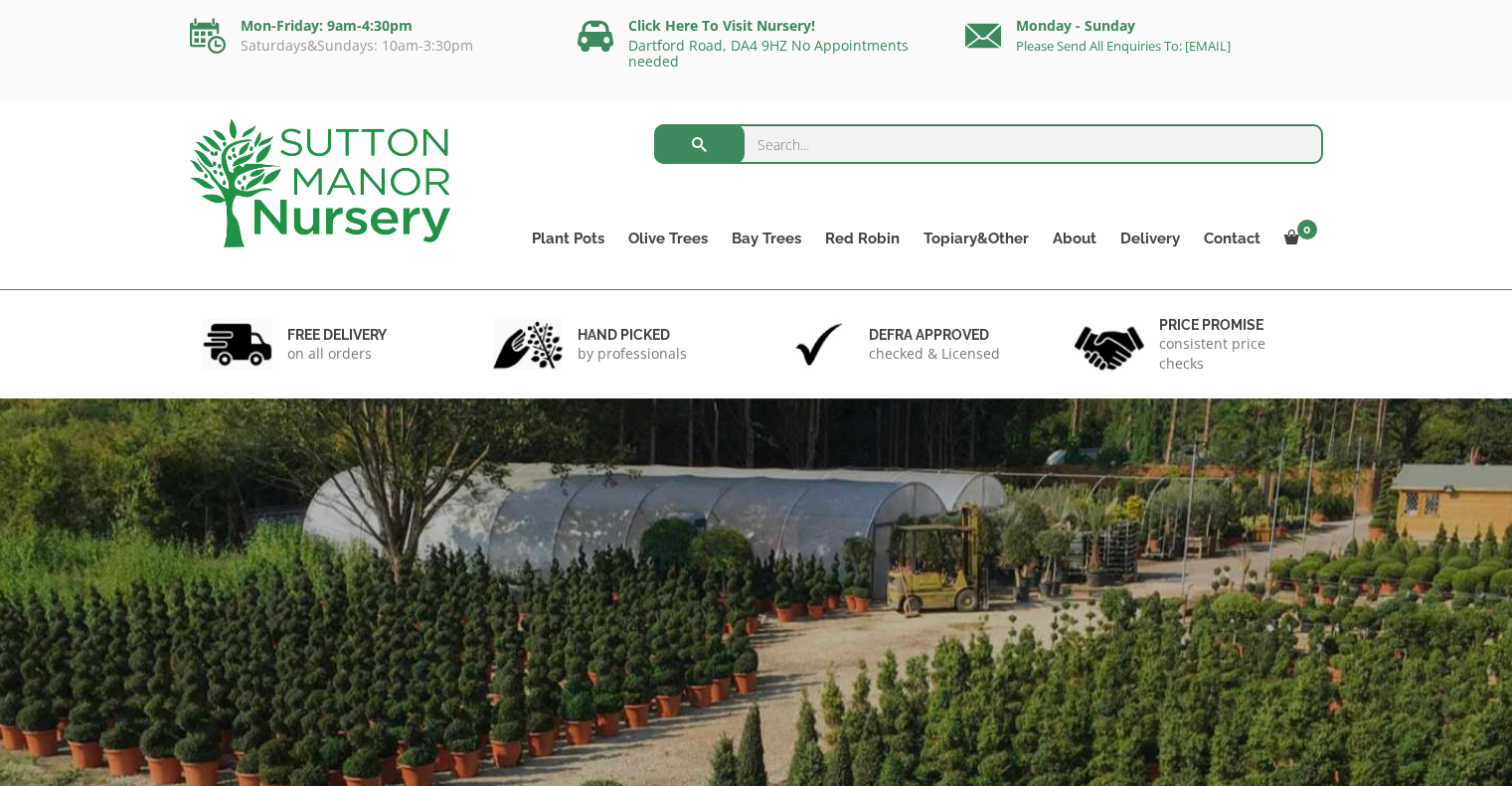 scroll, scrollTop: 0, scrollLeft: 0, axis: both 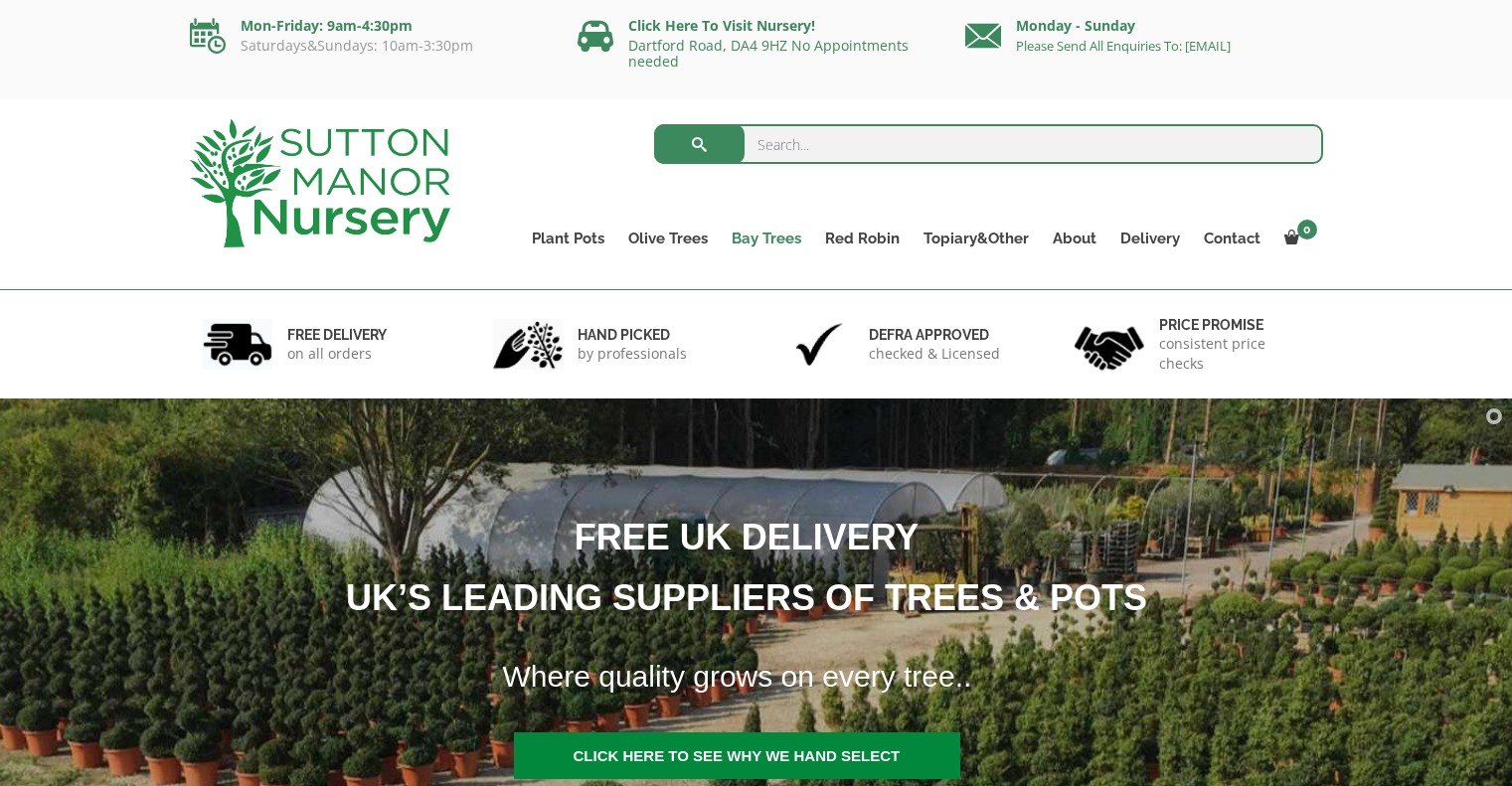 click on "Bay Trees" at bounding box center (766, 238) 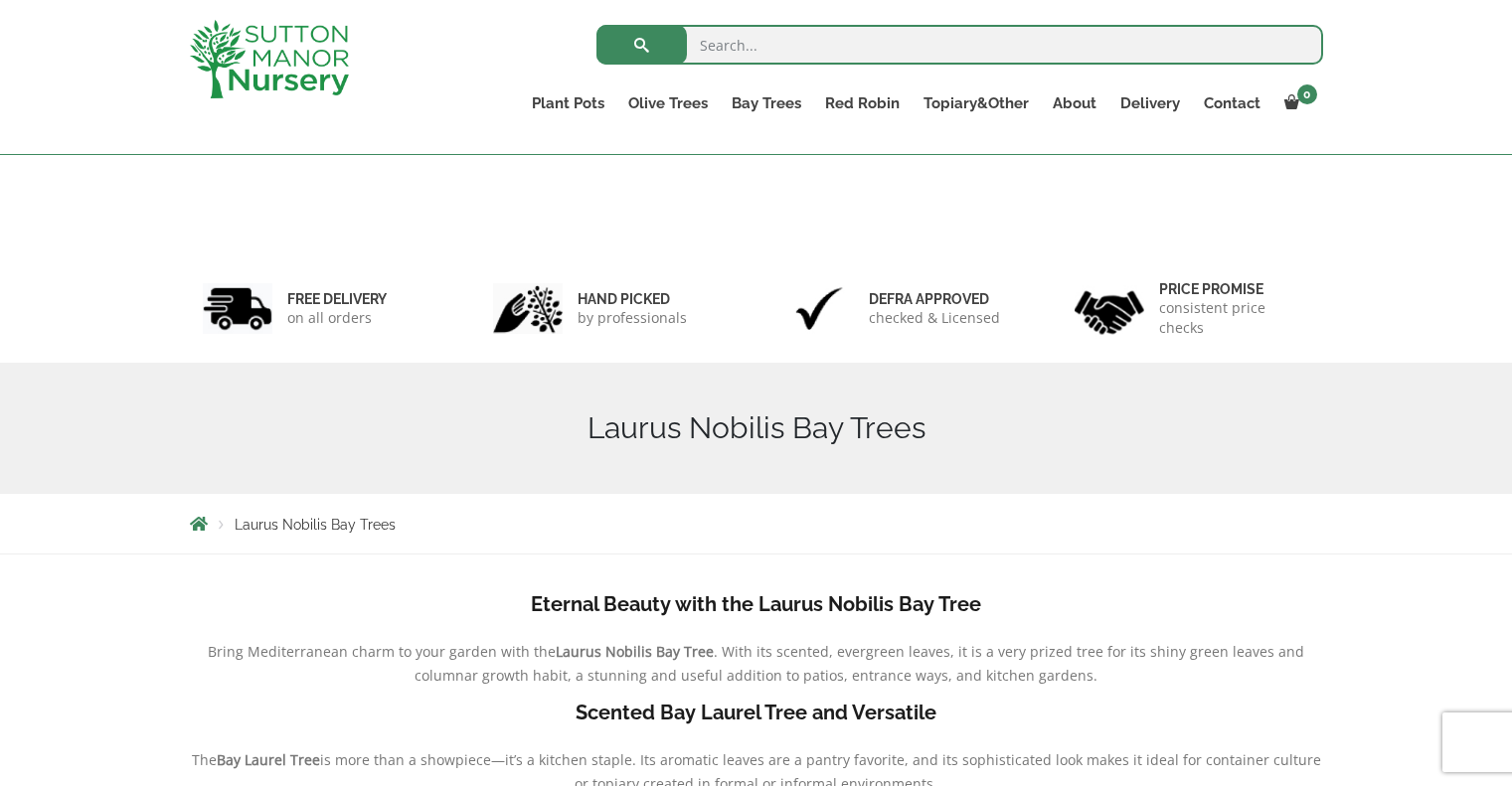 scroll, scrollTop: 596, scrollLeft: 0, axis: vertical 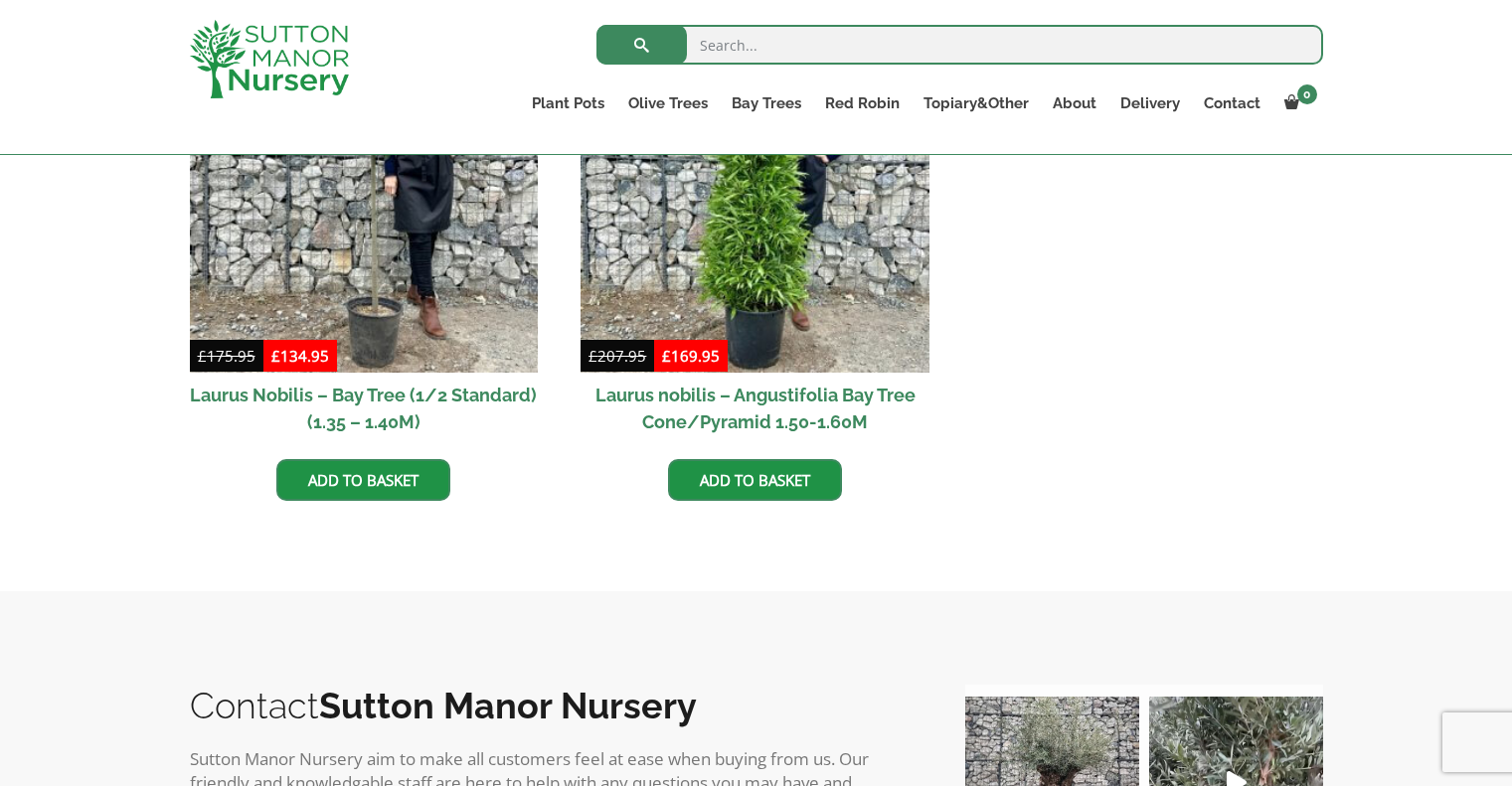 drag, startPoint x: 760, startPoint y: 392, endPoint x: 999, endPoint y: 349, distance: 242.83739 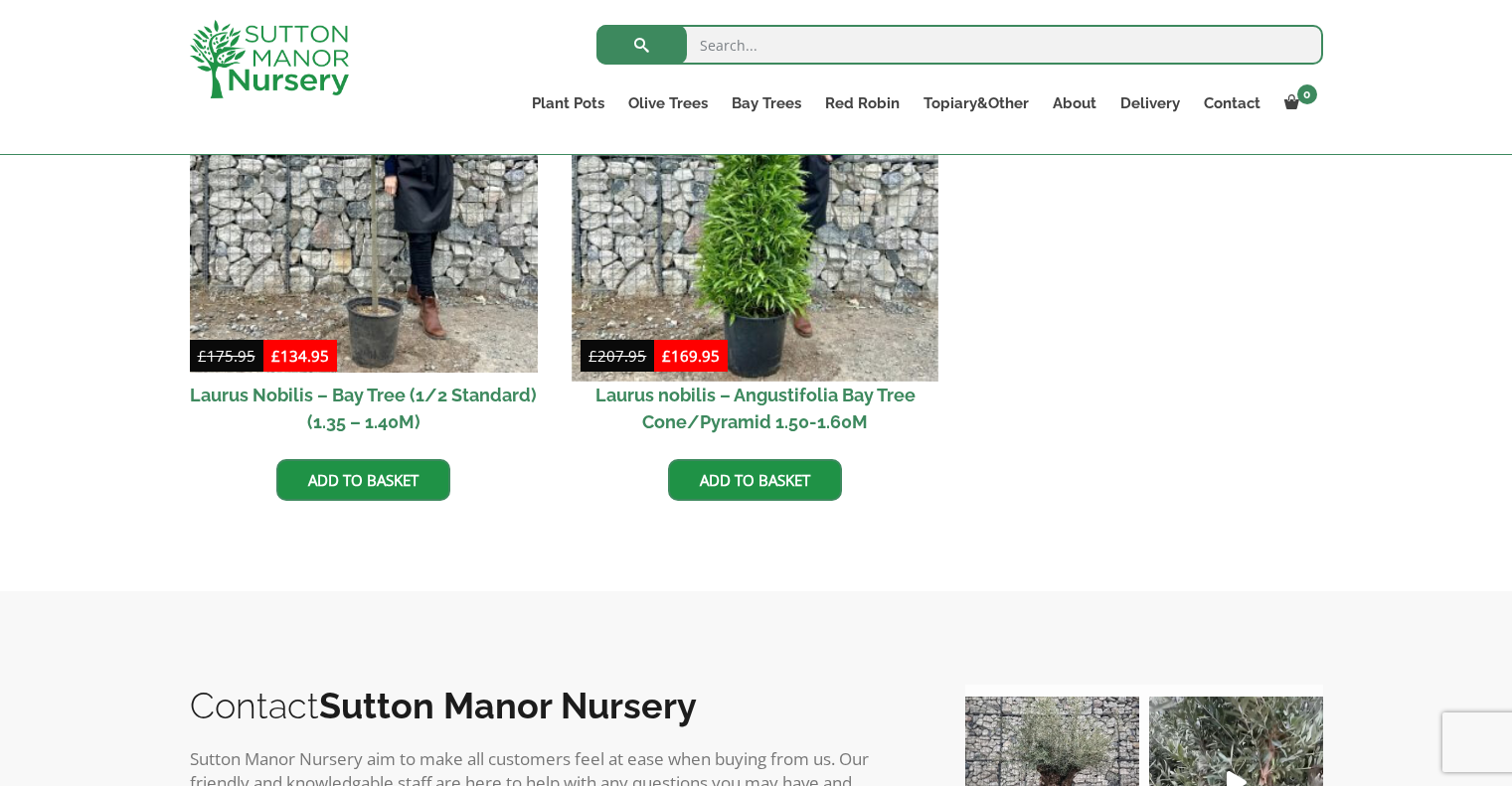 click at bounding box center (756, 198) 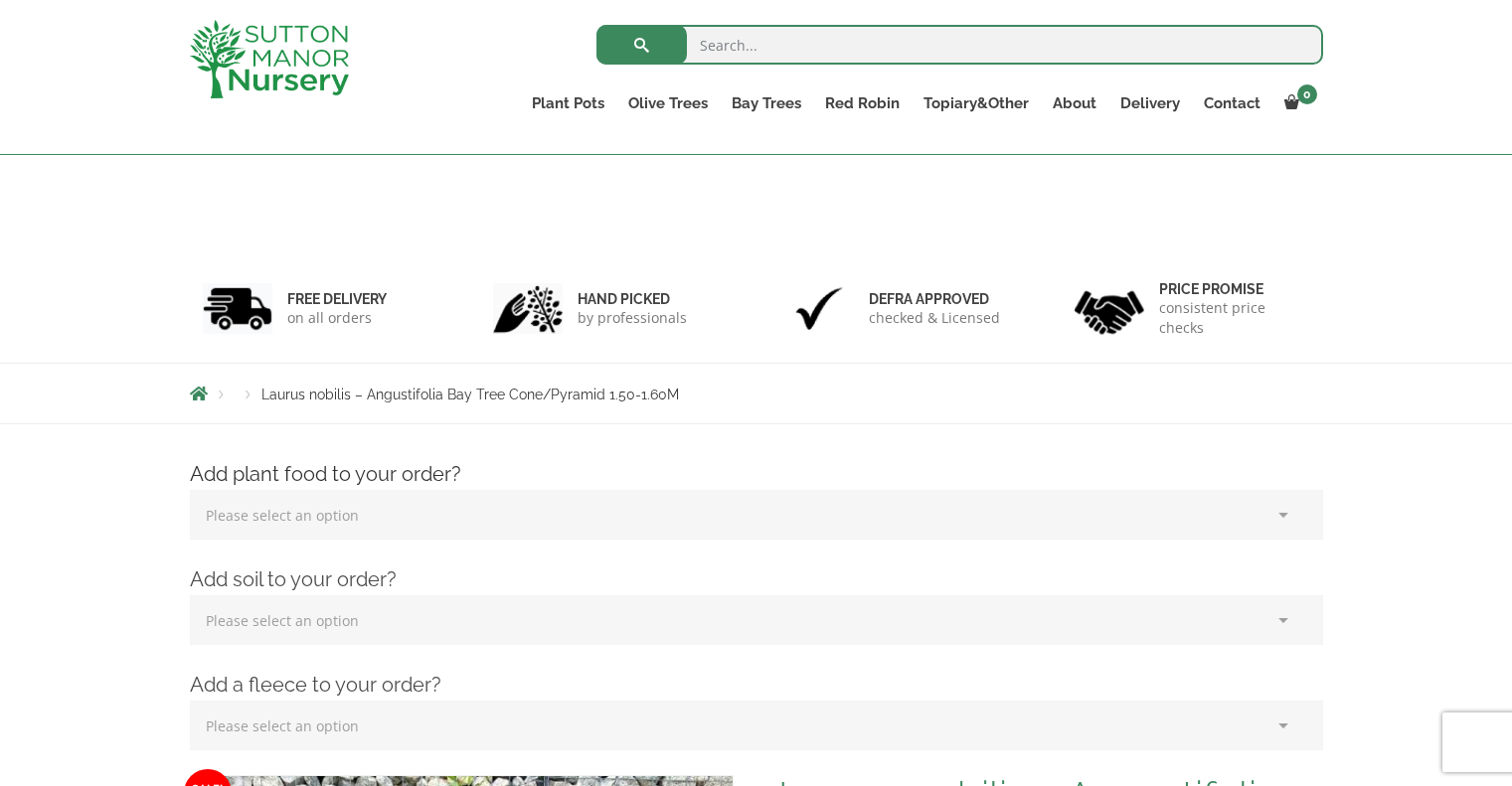 scroll, scrollTop: 876, scrollLeft: 0, axis: vertical 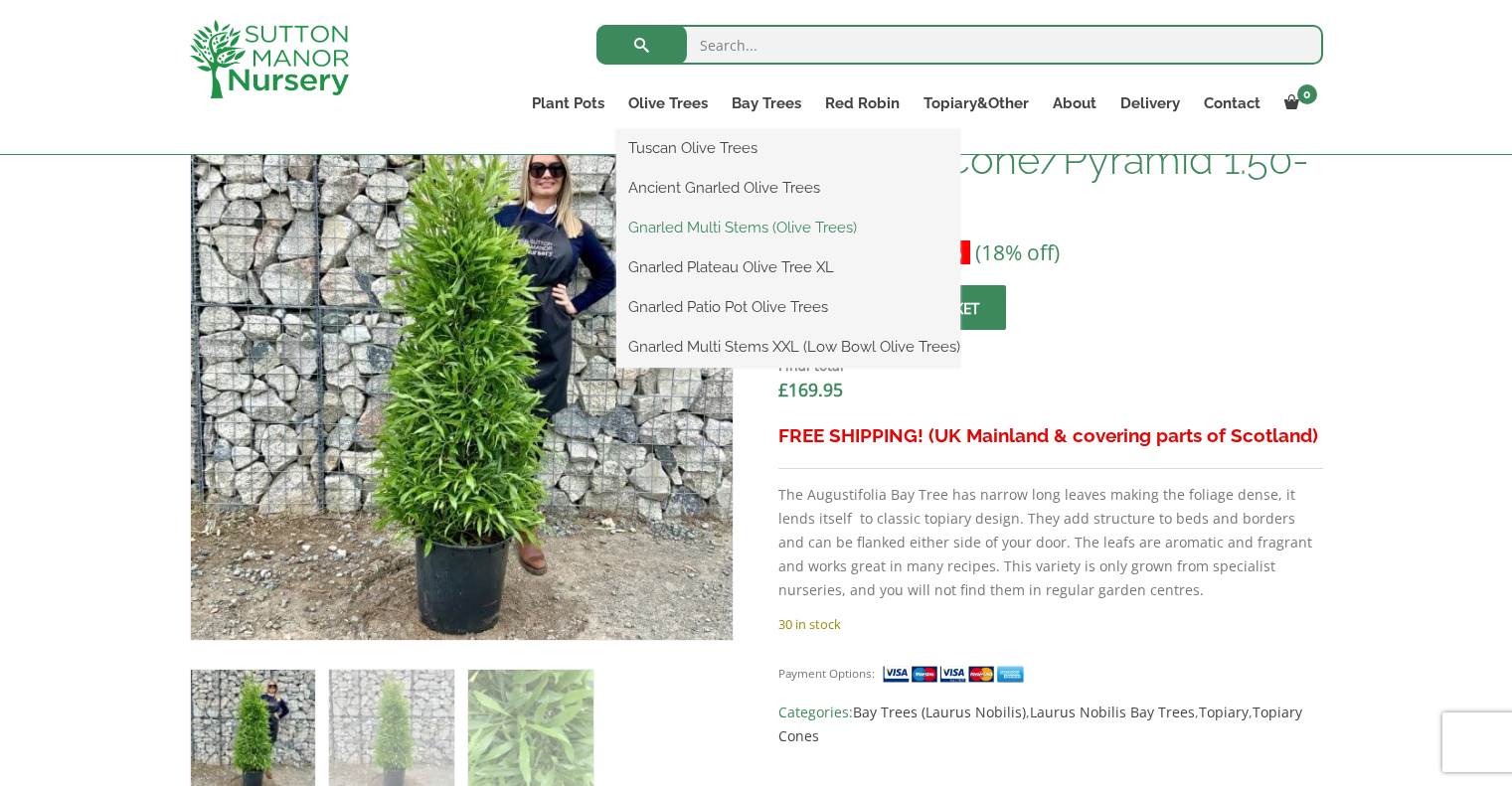 click on "Gnarled Multi Stems (Olive Trees)" at bounding box center [788, 228] 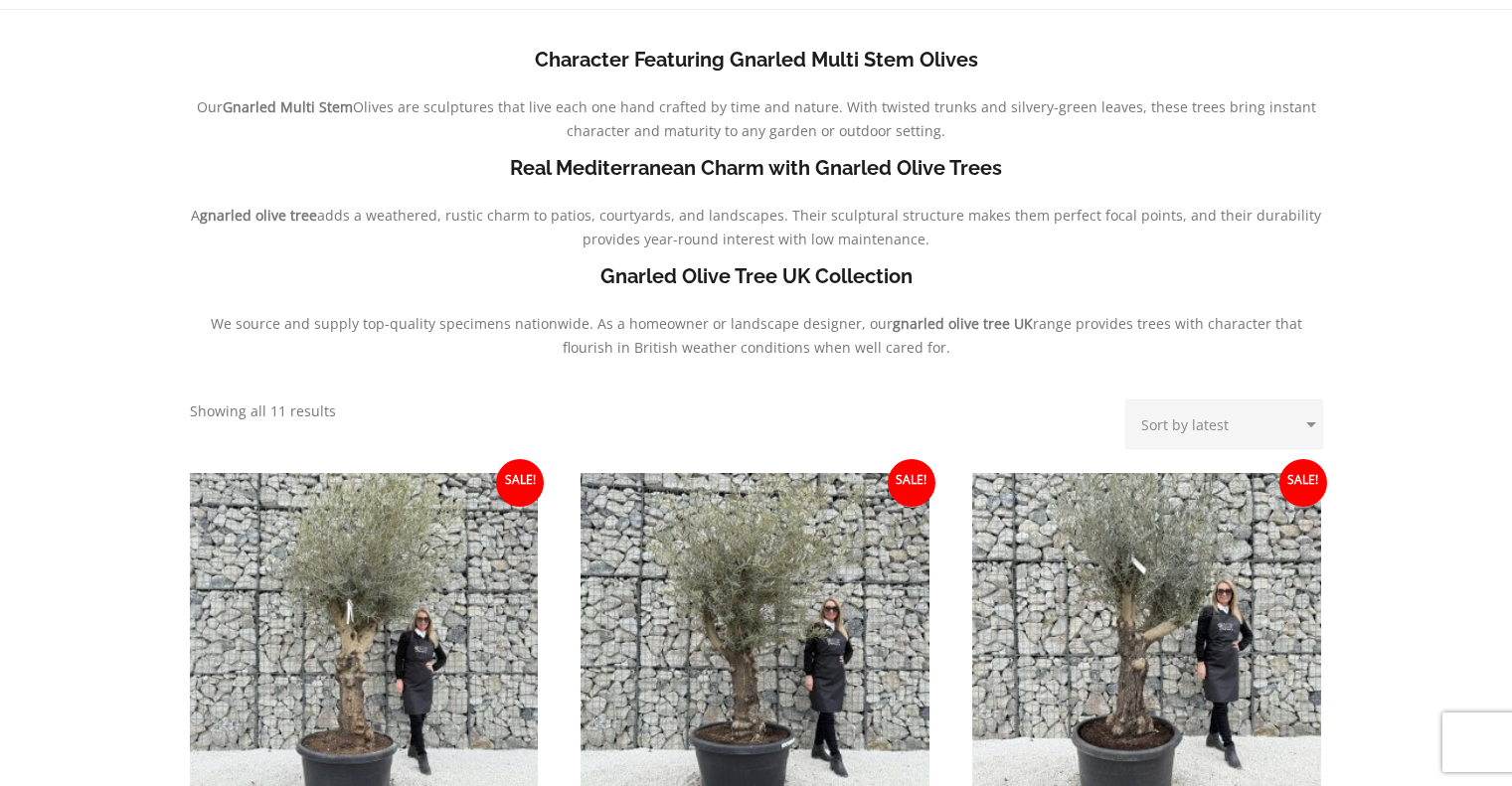 scroll, scrollTop: 0, scrollLeft: 0, axis: both 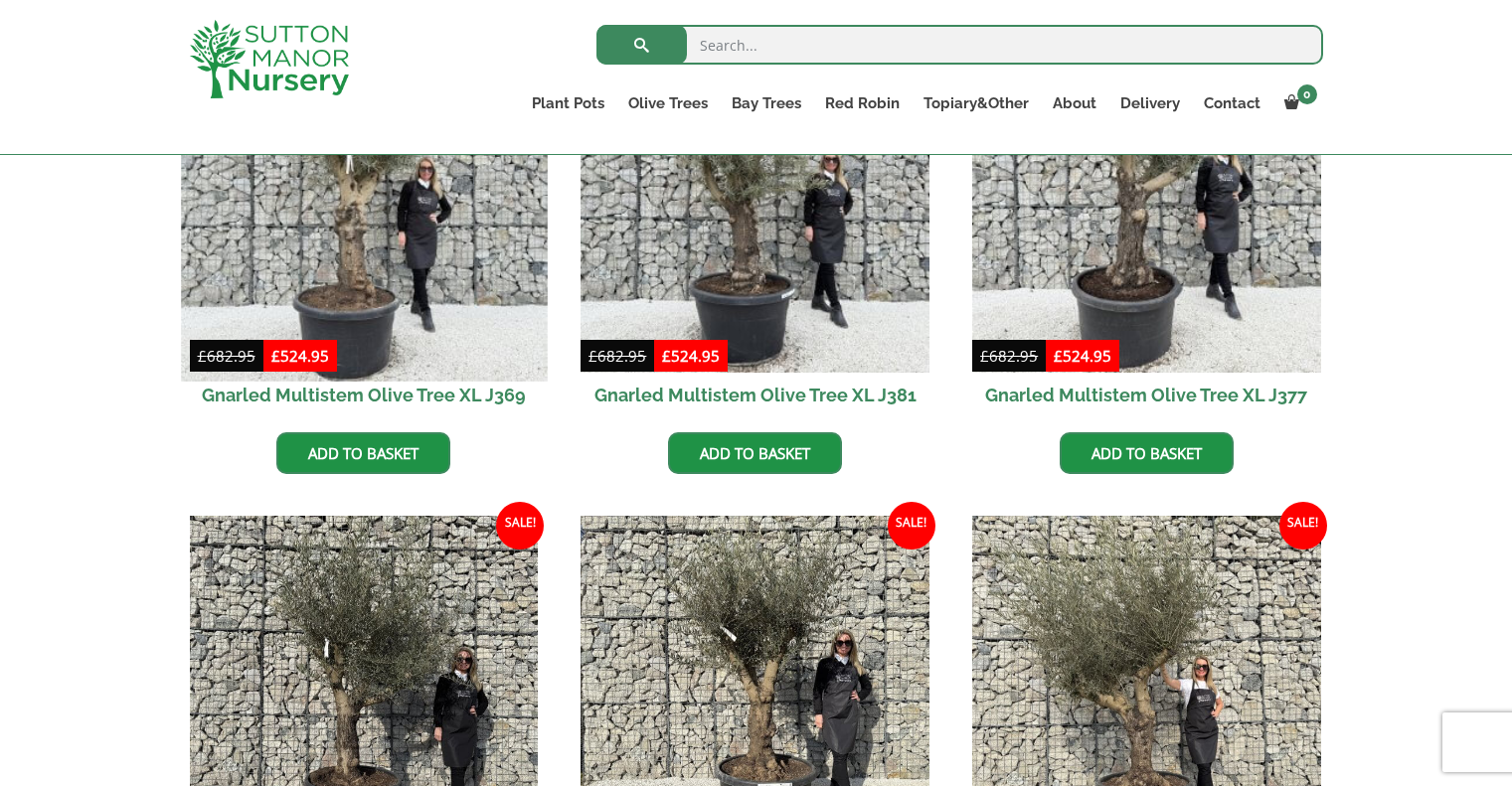 click at bounding box center (364, 198) 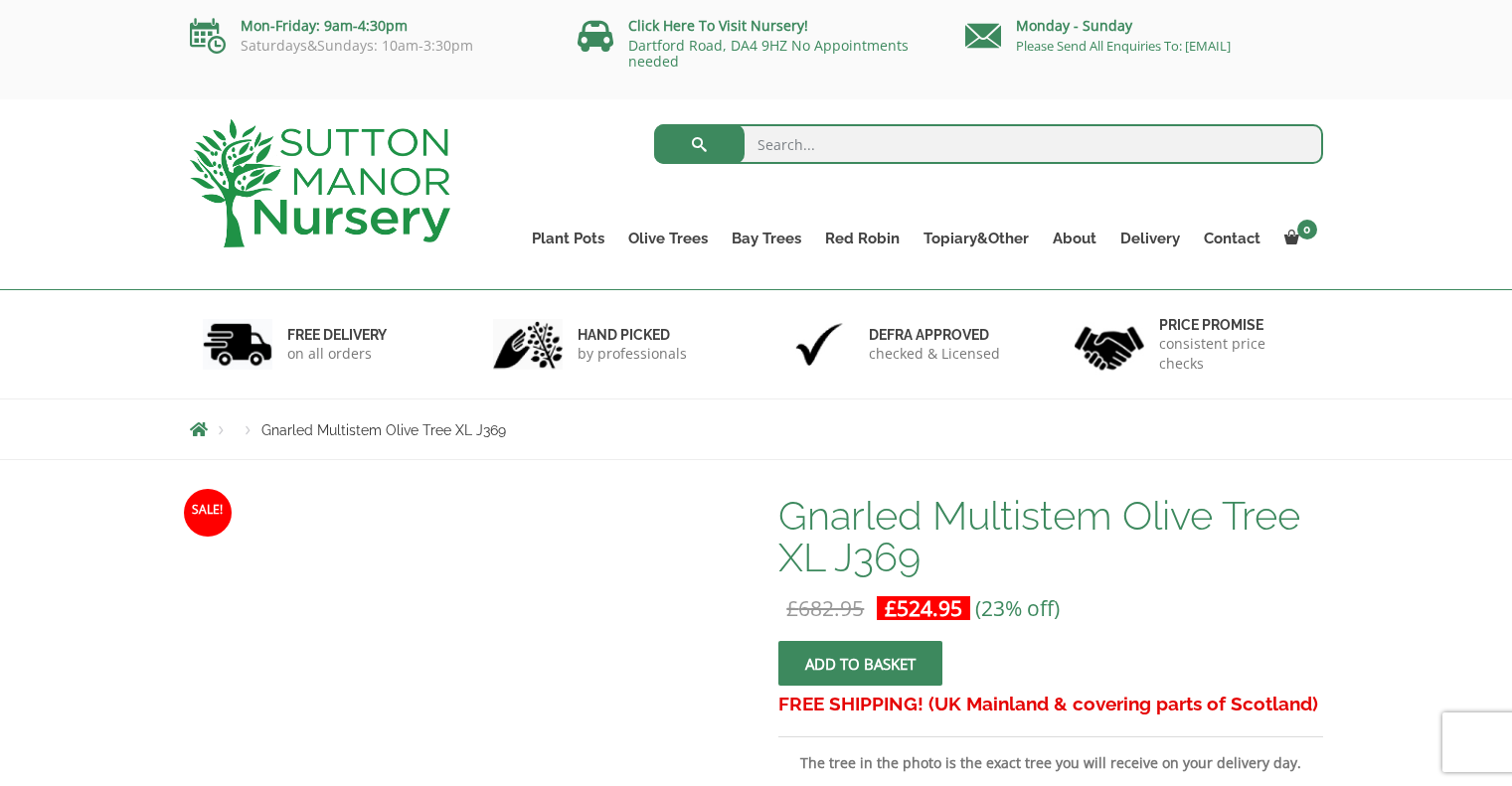 scroll, scrollTop: 0, scrollLeft: 0, axis: both 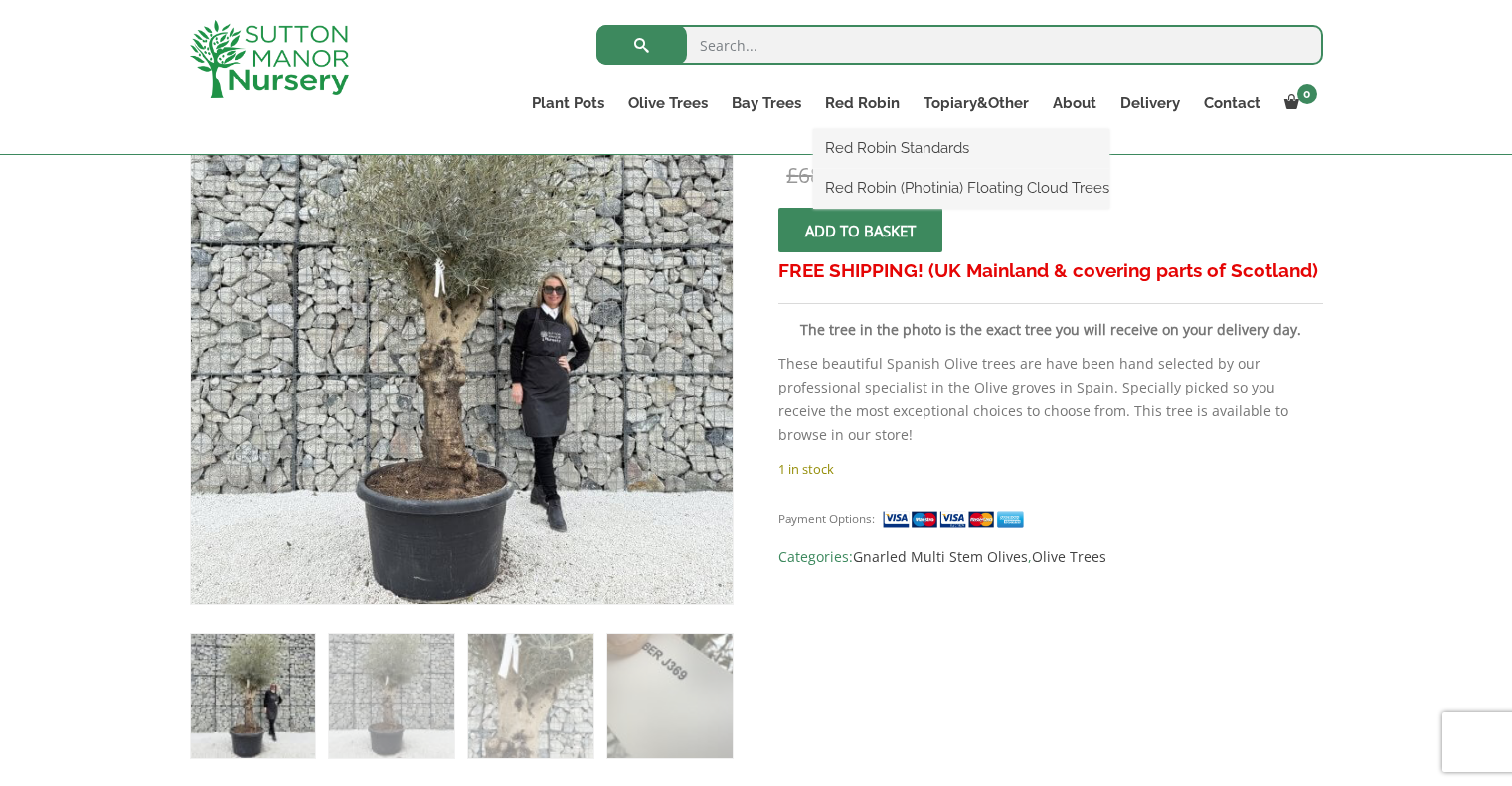 click on "Red Robin Standards
Red Robin (Photinia) Floating Cloud Trees" at bounding box center (961, 169) 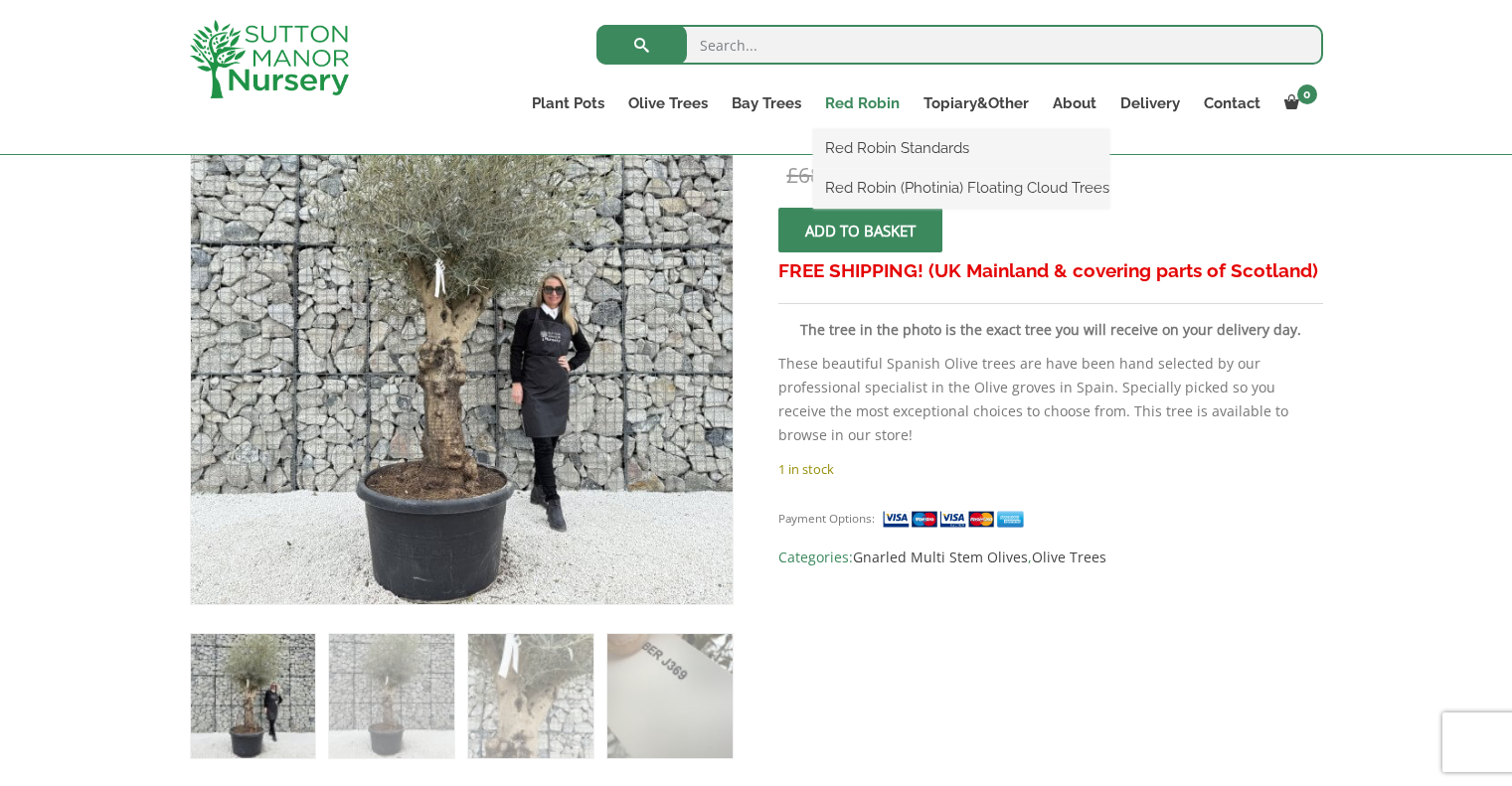 click on "Red Robin" at bounding box center (862, 103) 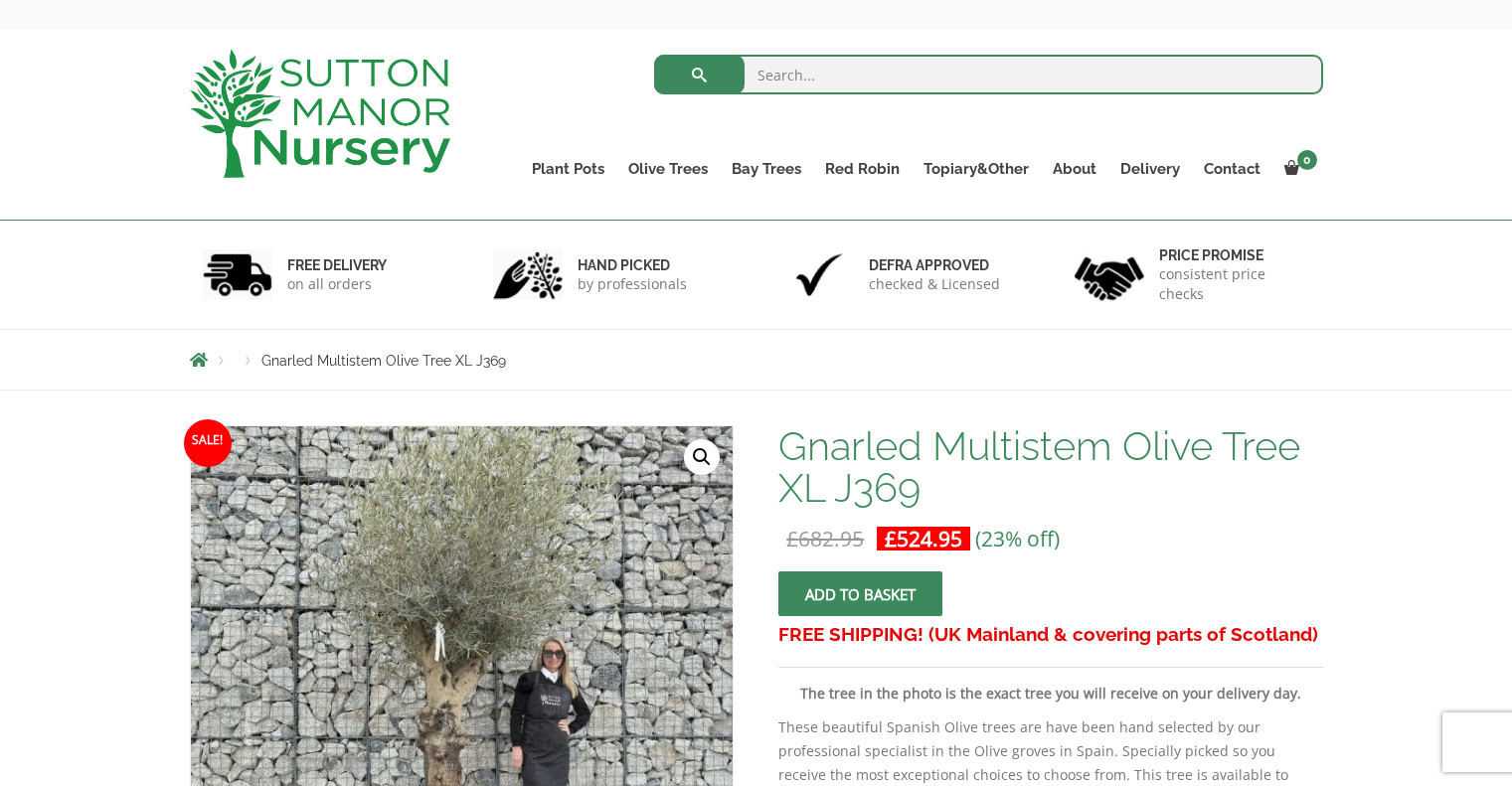 scroll, scrollTop: 0, scrollLeft: 0, axis: both 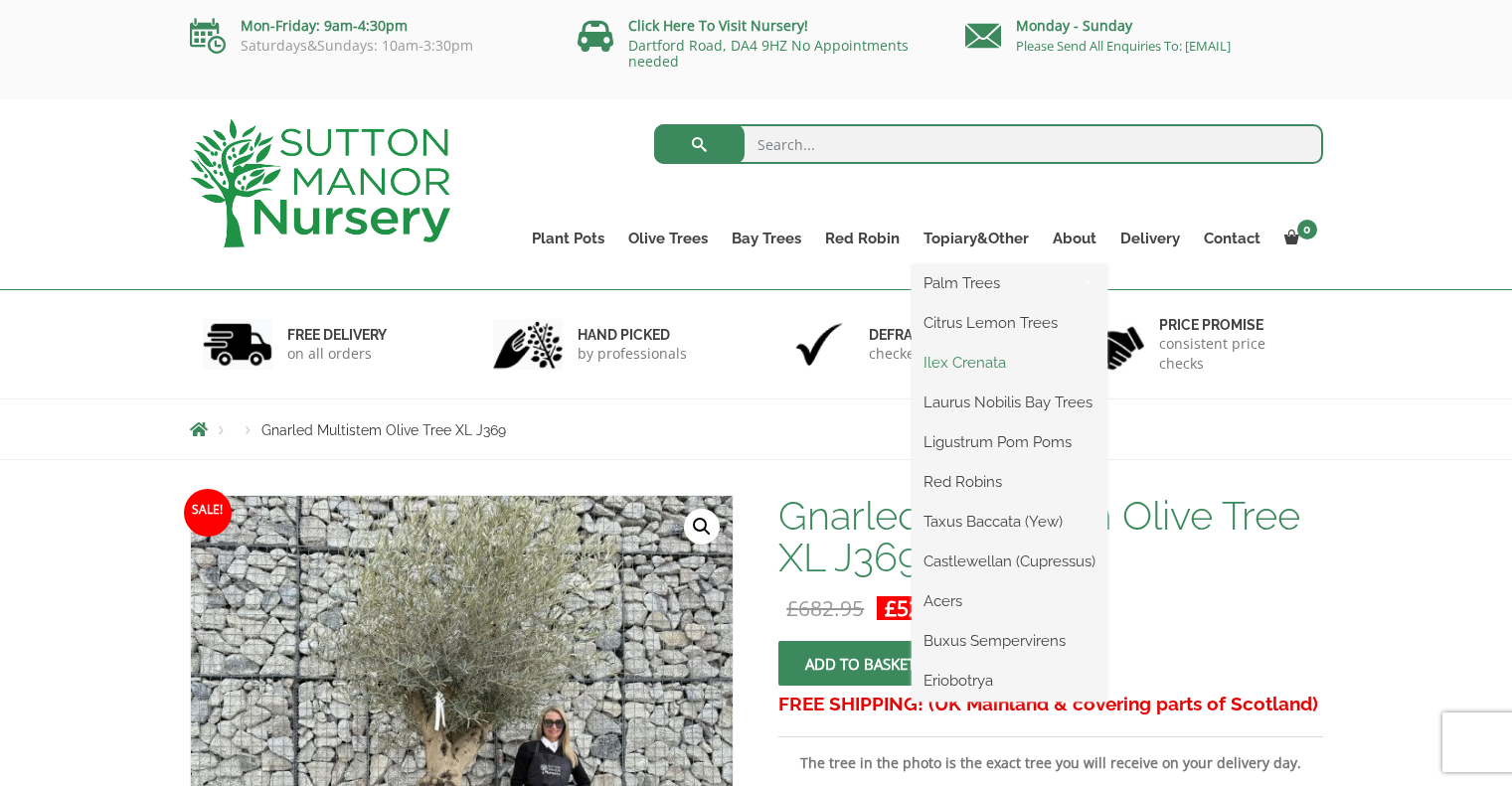 click on "Ilex Crenata" at bounding box center (1009, 363) 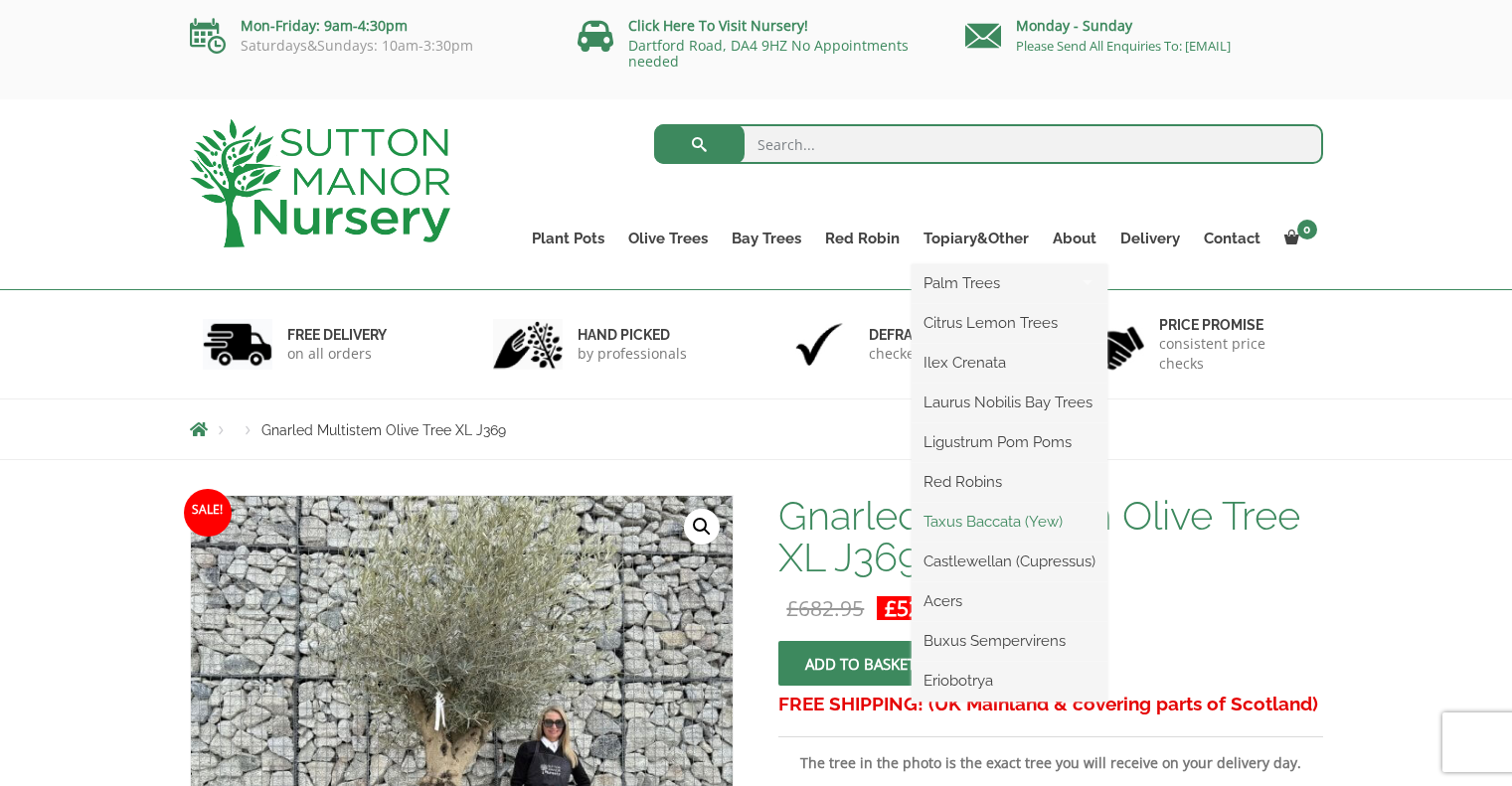 click on "Taxus Baccata (Yew)" at bounding box center [1009, 522] 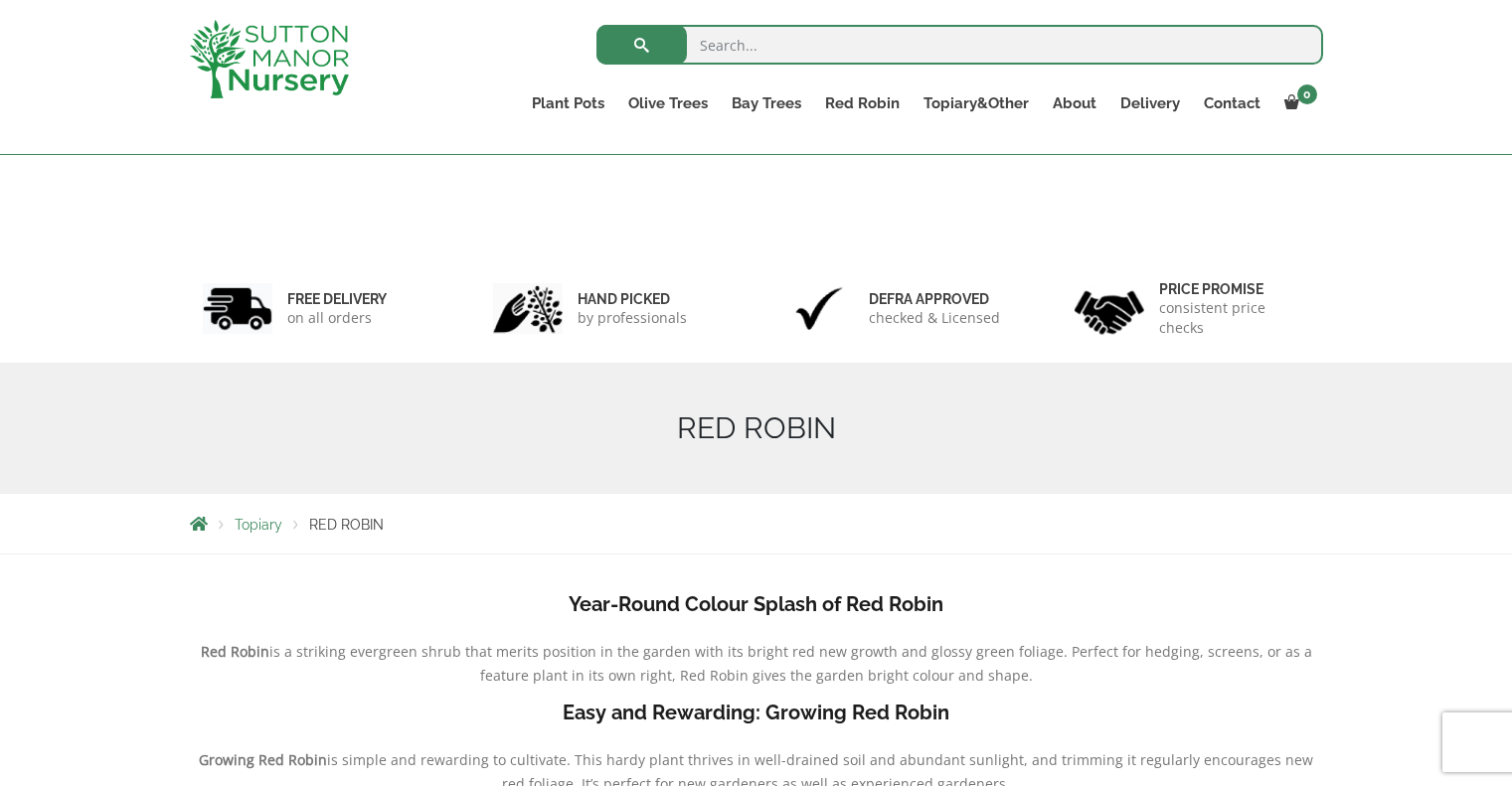 scroll, scrollTop: 596, scrollLeft: 0, axis: vertical 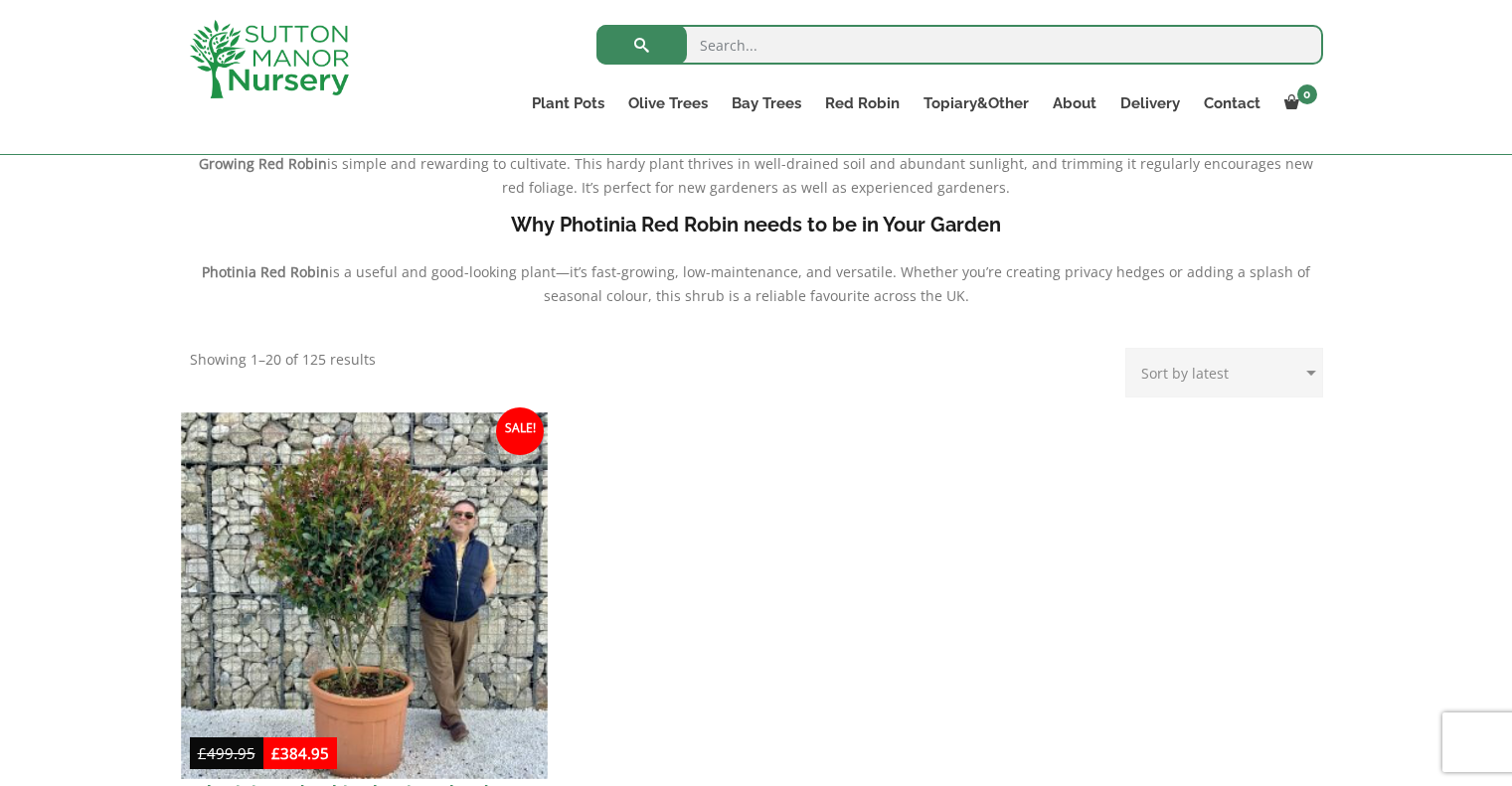 click at bounding box center [364, 595] 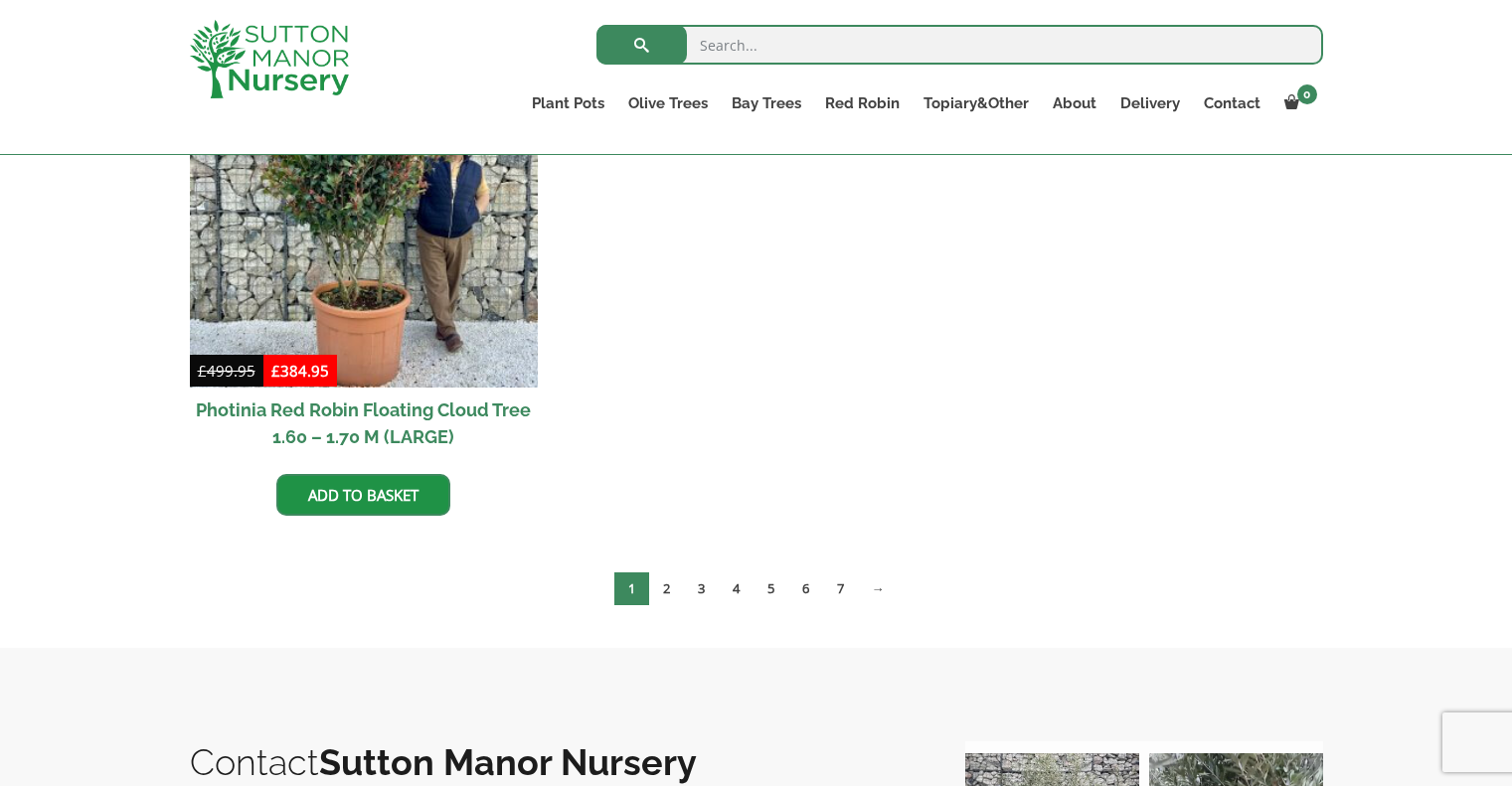 scroll, scrollTop: 1093, scrollLeft: 0, axis: vertical 